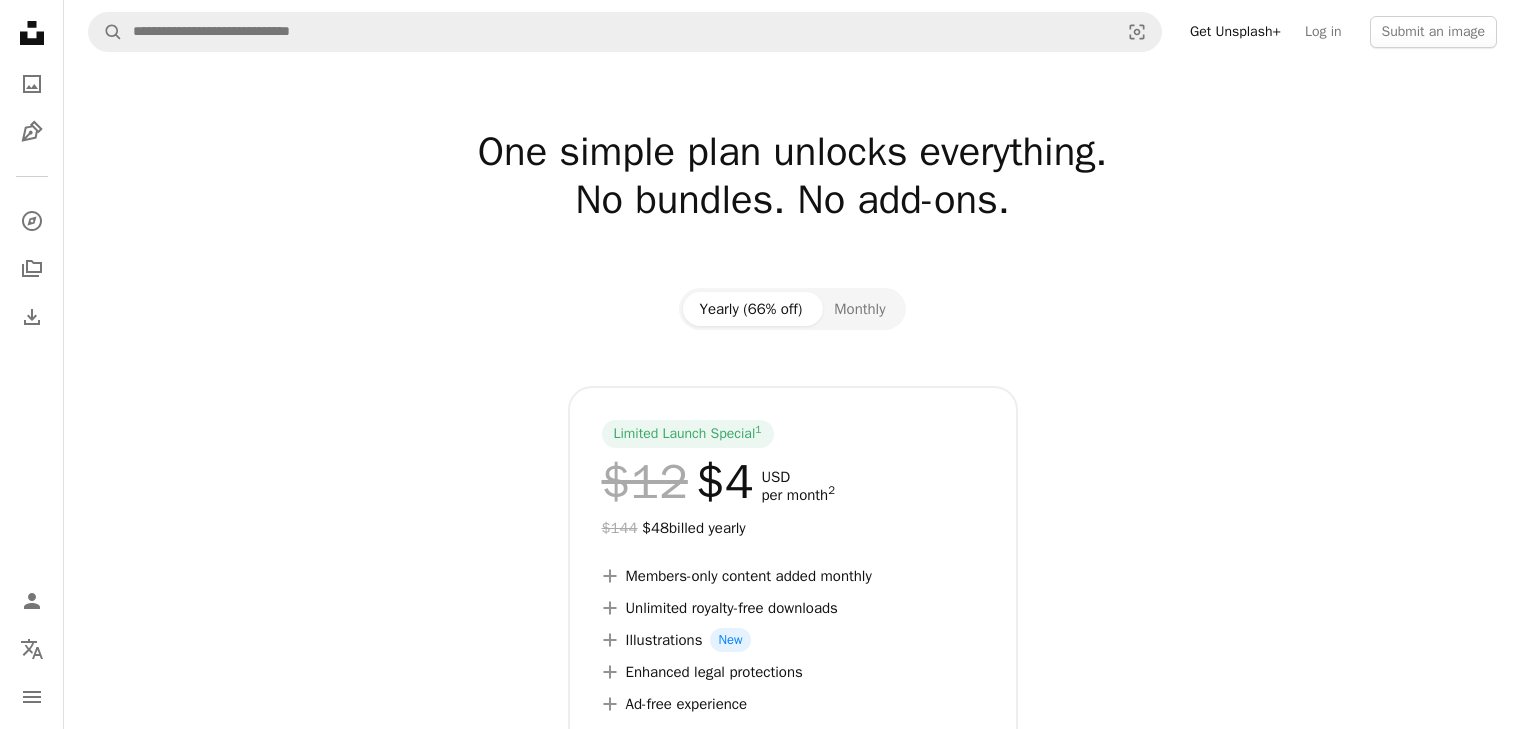 scroll, scrollTop: 0, scrollLeft: 0, axis: both 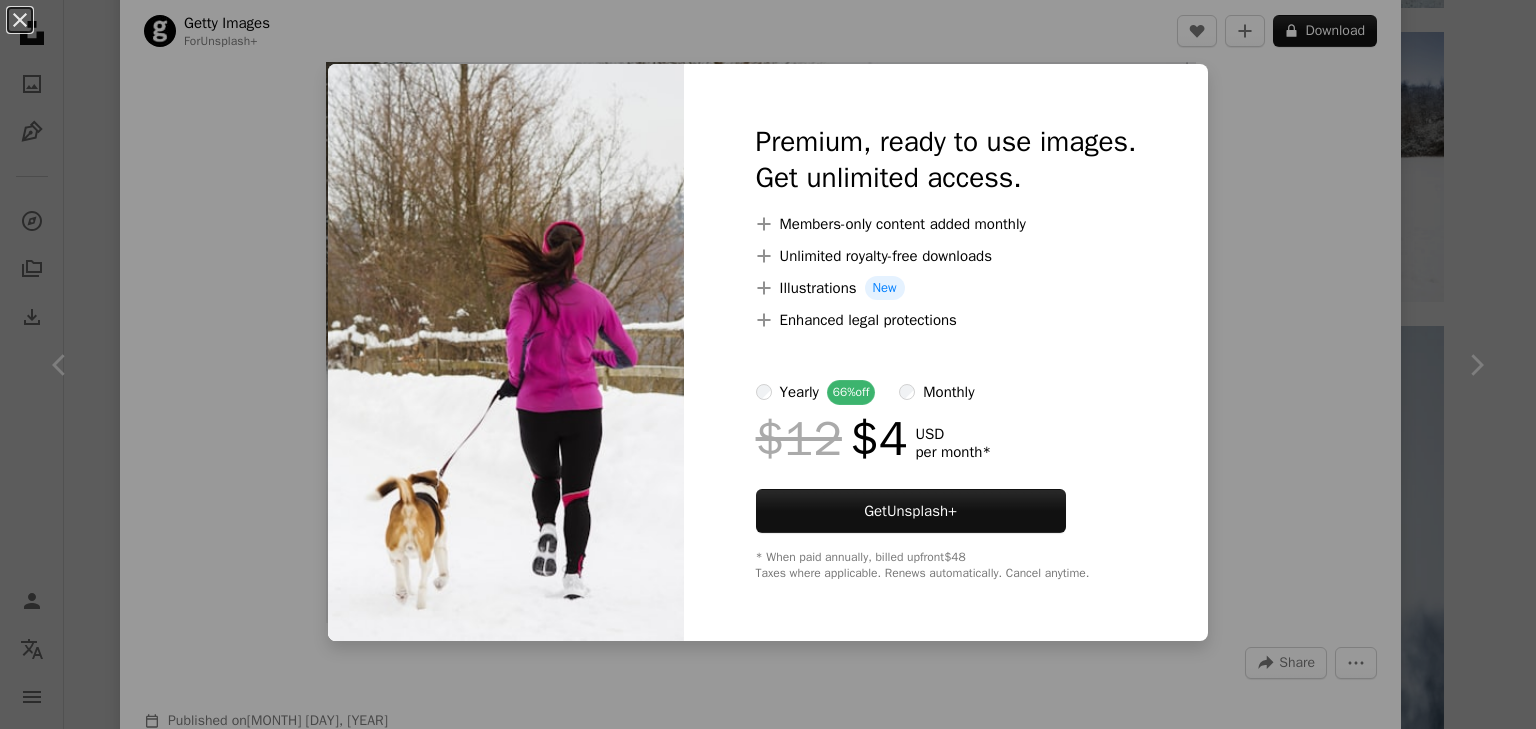 click on "An X shape Premium, ready to use images. Get unlimited access. A plus sign Members-only content added monthly A plus sign Unlimited royalty-free downloads A plus sign Illustrations  New A plus sign Enhanced legal protections yearly 66%  off monthly $12   $4 USD per month * Get  Unsplash+ * When paid annually, billed upfront  $48 Taxes where applicable. Renews automatically. Cancel anytime." at bounding box center [768, 364] 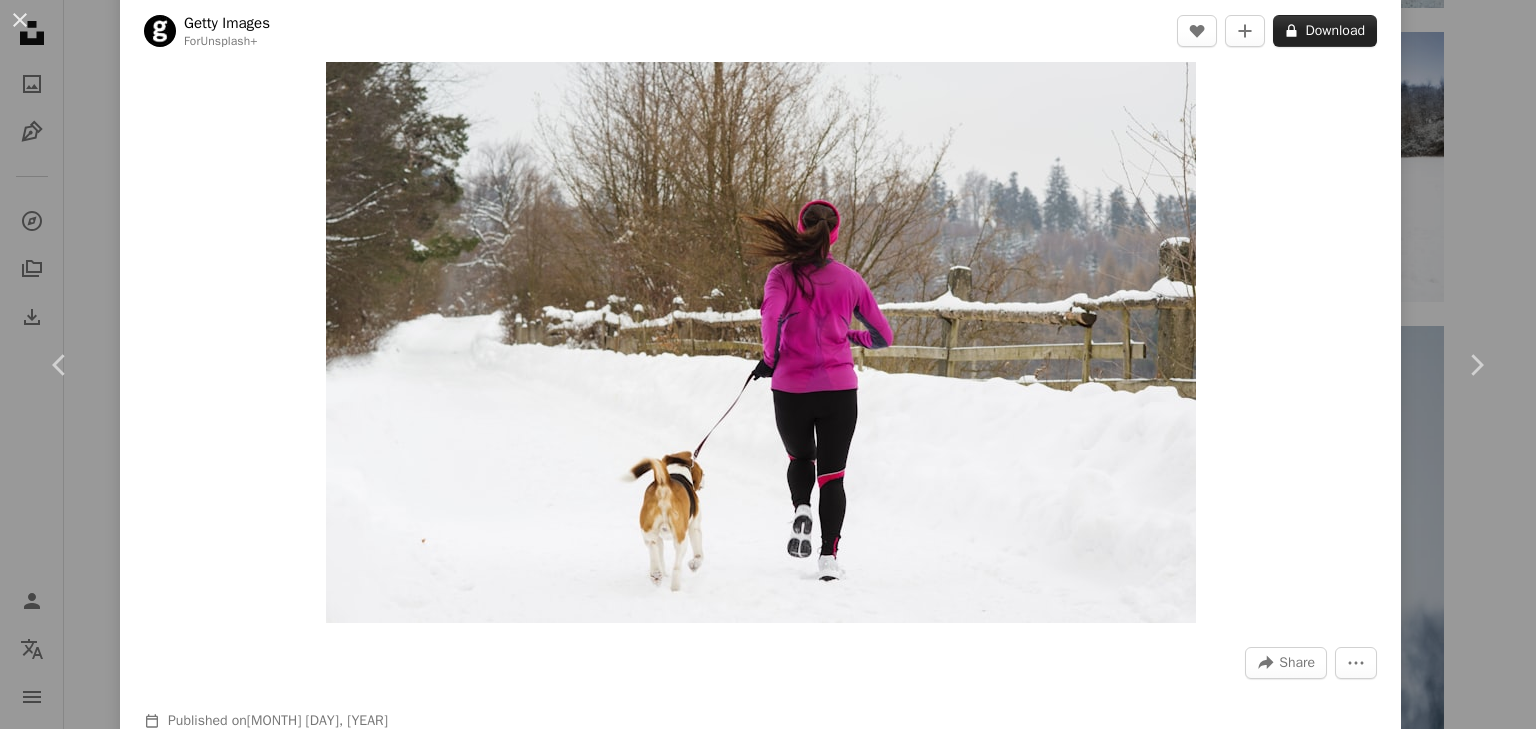 click on "A lock Download" at bounding box center (1325, 31) 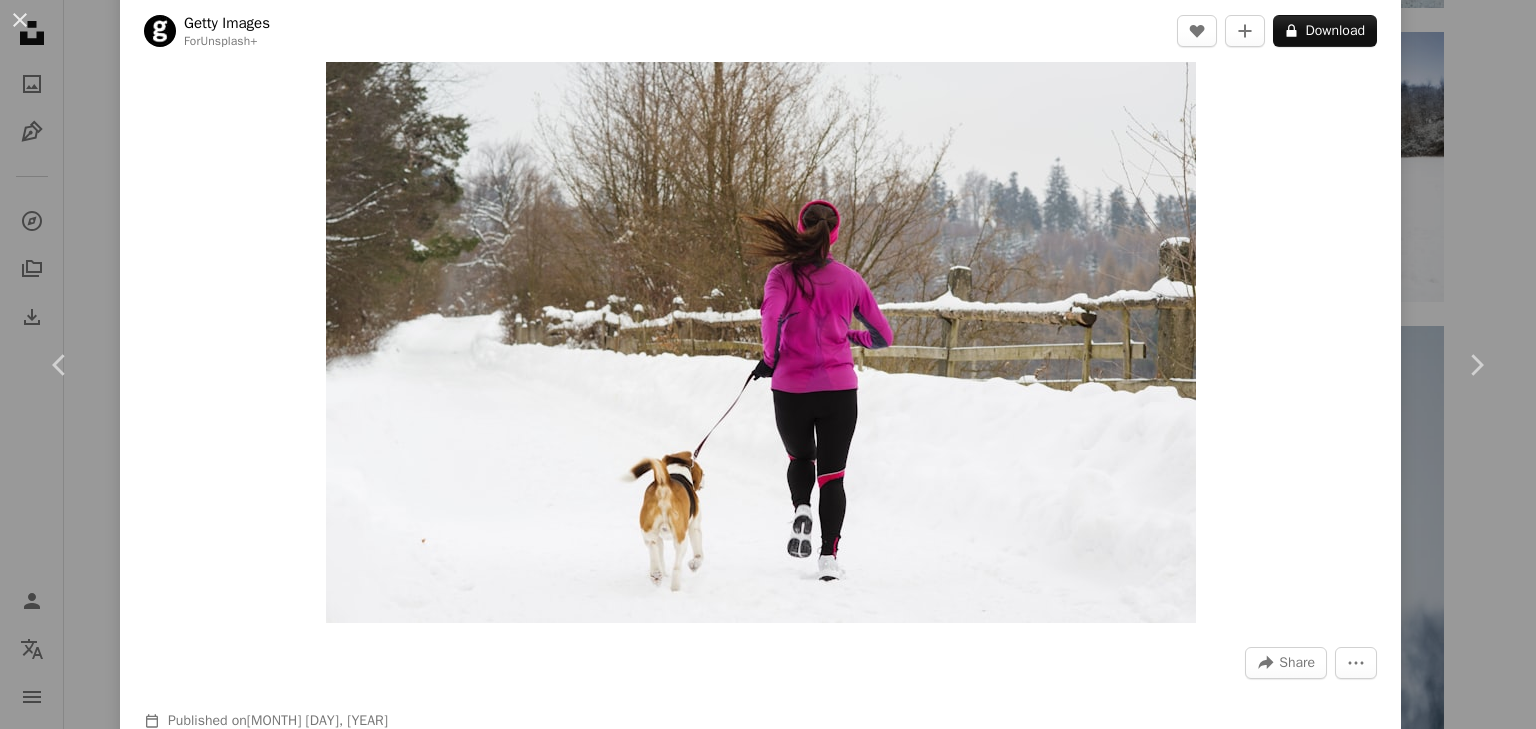 click on "An X shape Premium, ready to use images. Get unlimited access. A plus sign Members-only content added monthly A plus sign Unlimited royalty-free downloads A plus sign Illustrations  New A plus sign Enhanced legal protections yearly 66%  off monthly $12   $4 USD per month * Get  Unsplash+ * When paid annually, billed upfront  $48 Taxes where applicable. Renews automatically. Cancel anytime." at bounding box center [768, 6258] 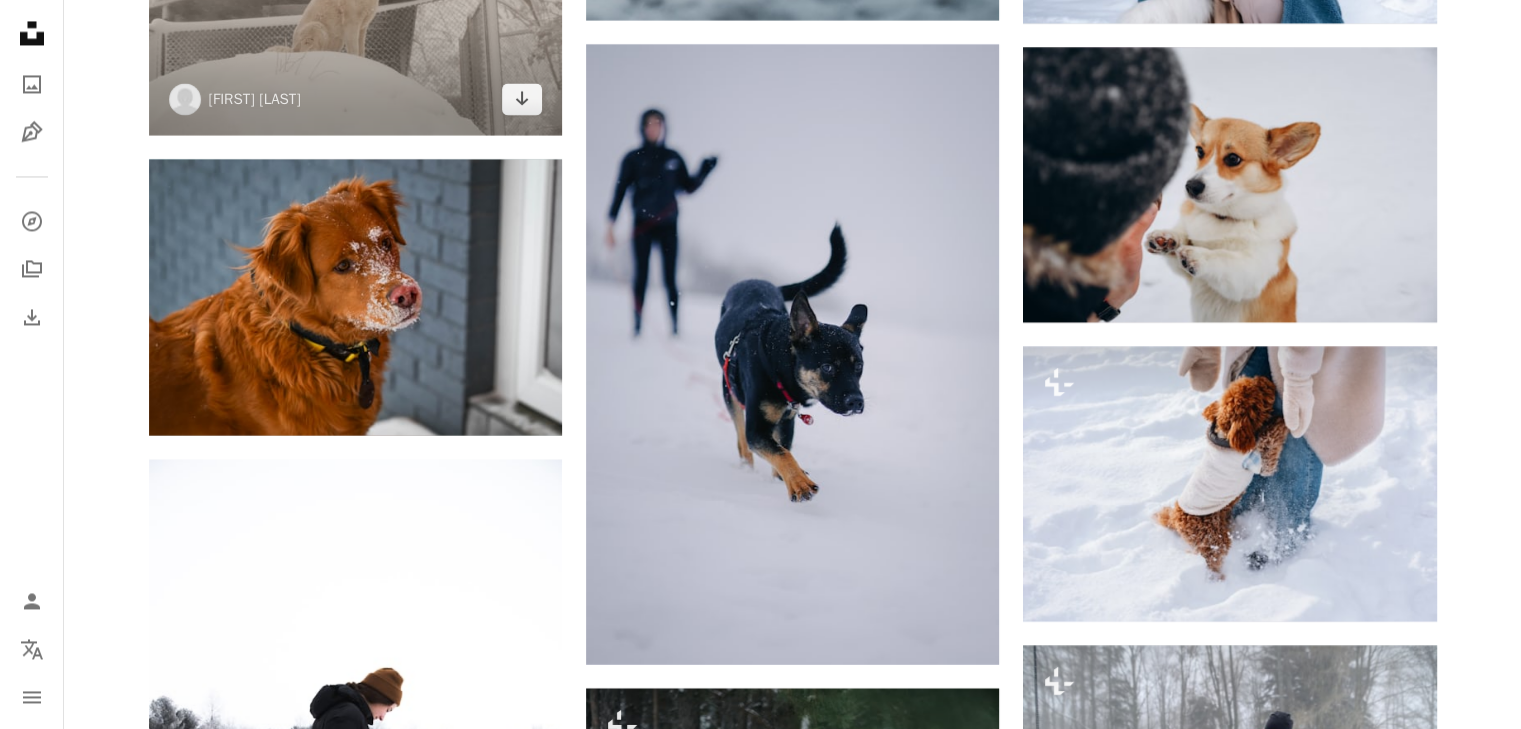 scroll, scrollTop: 10976, scrollLeft: 0, axis: vertical 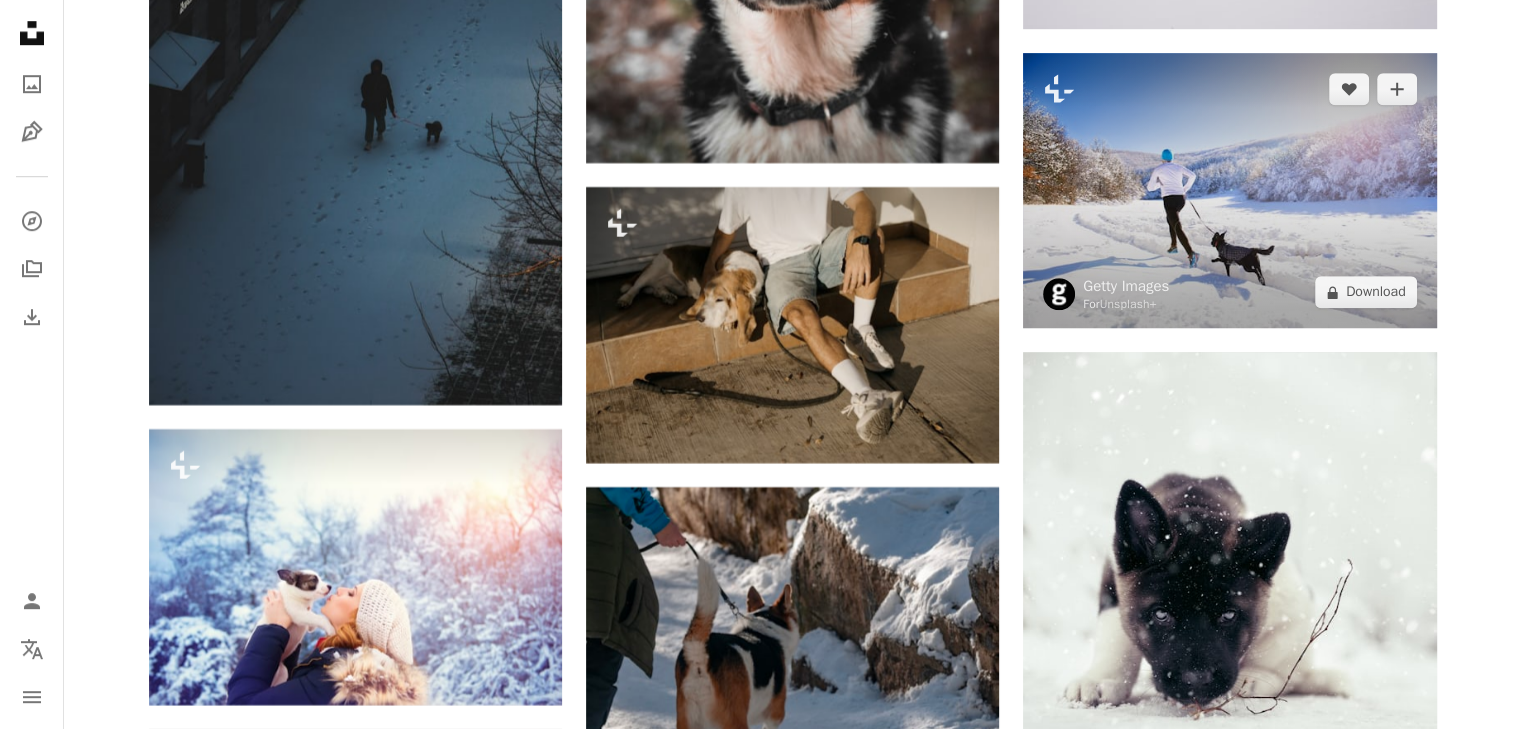 click at bounding box center (1229, 190) 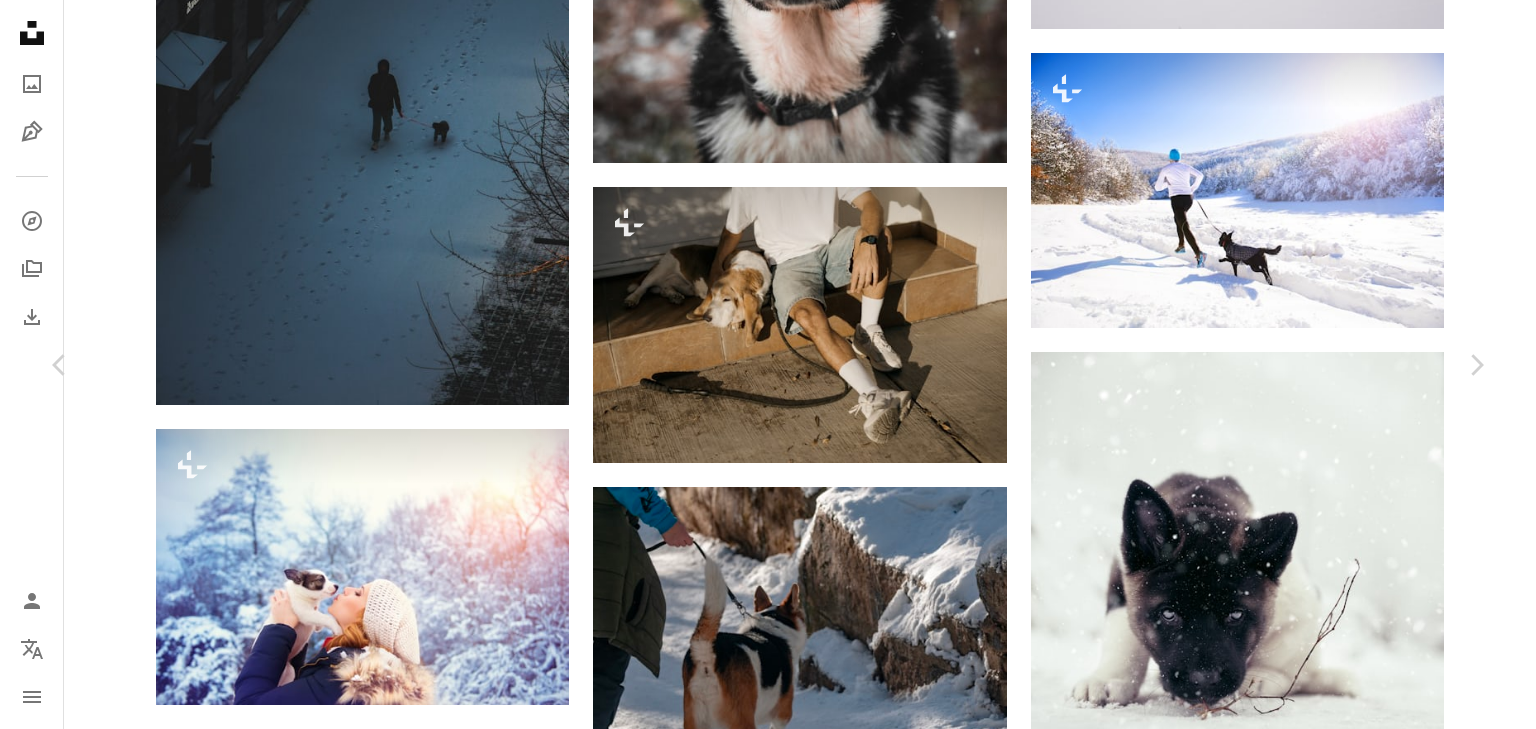 scroll, scrollTop: 3000, scrollLeft: 0, axis: vertical 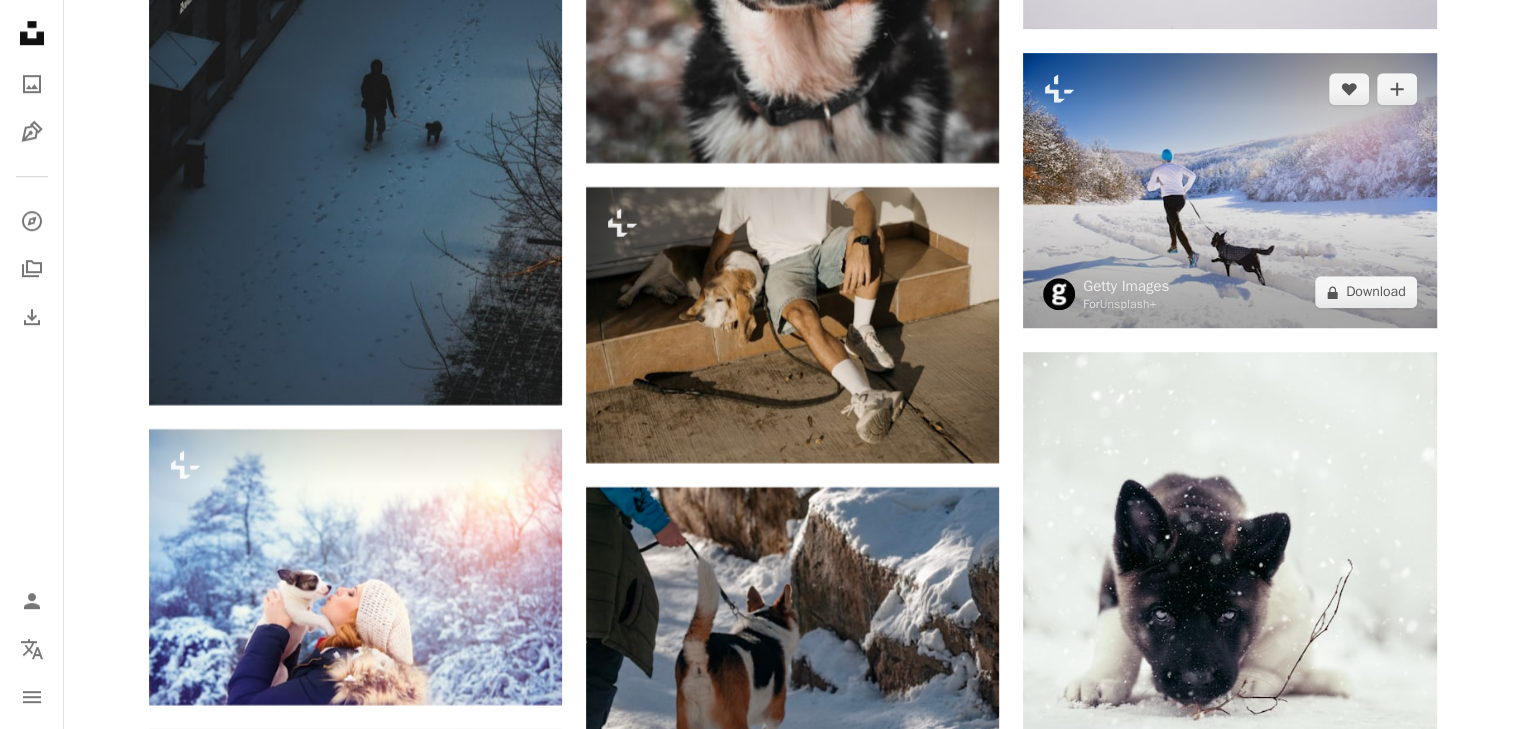 click at bounding box center [1229, 190] 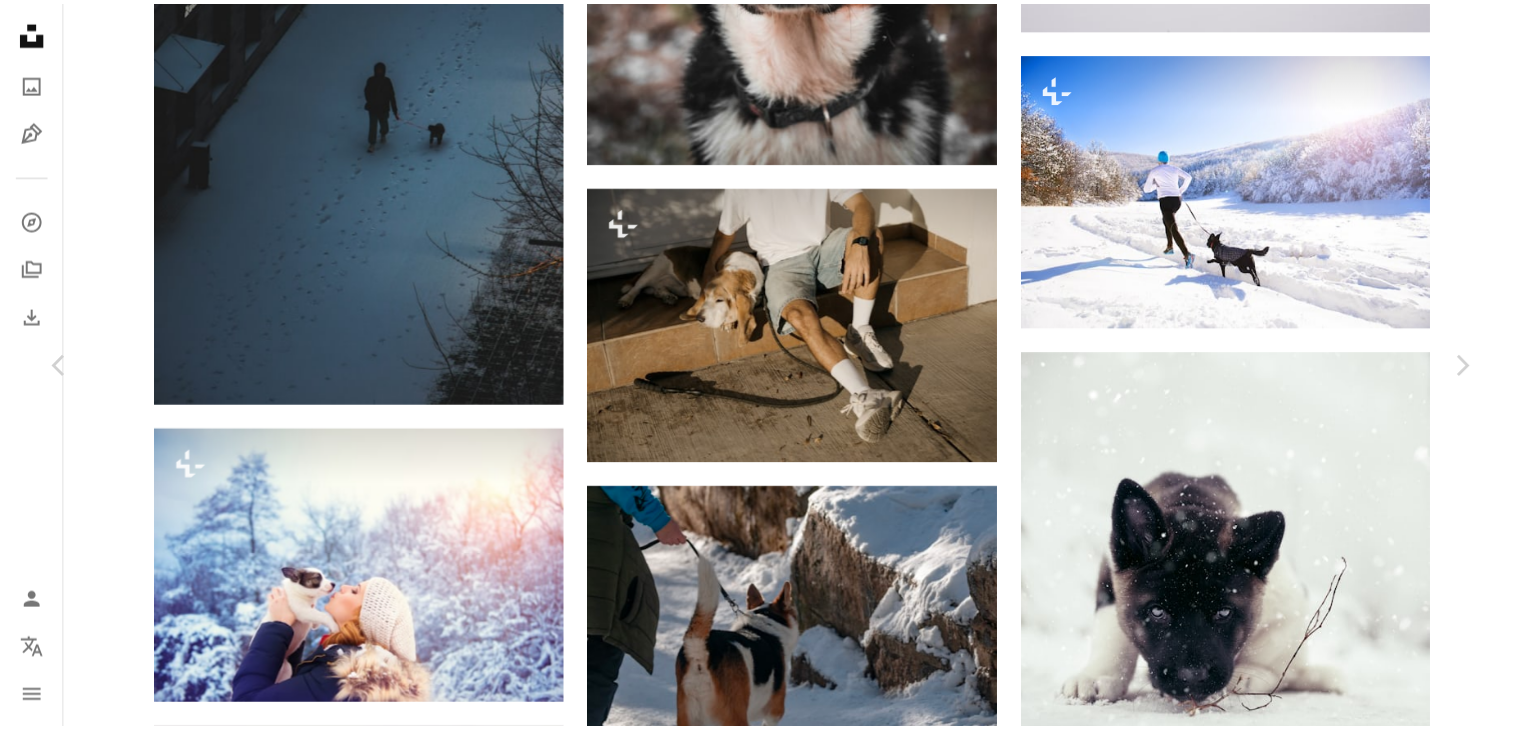 scroll, scrollTop: 0, scrollLeft: 0, axis: both 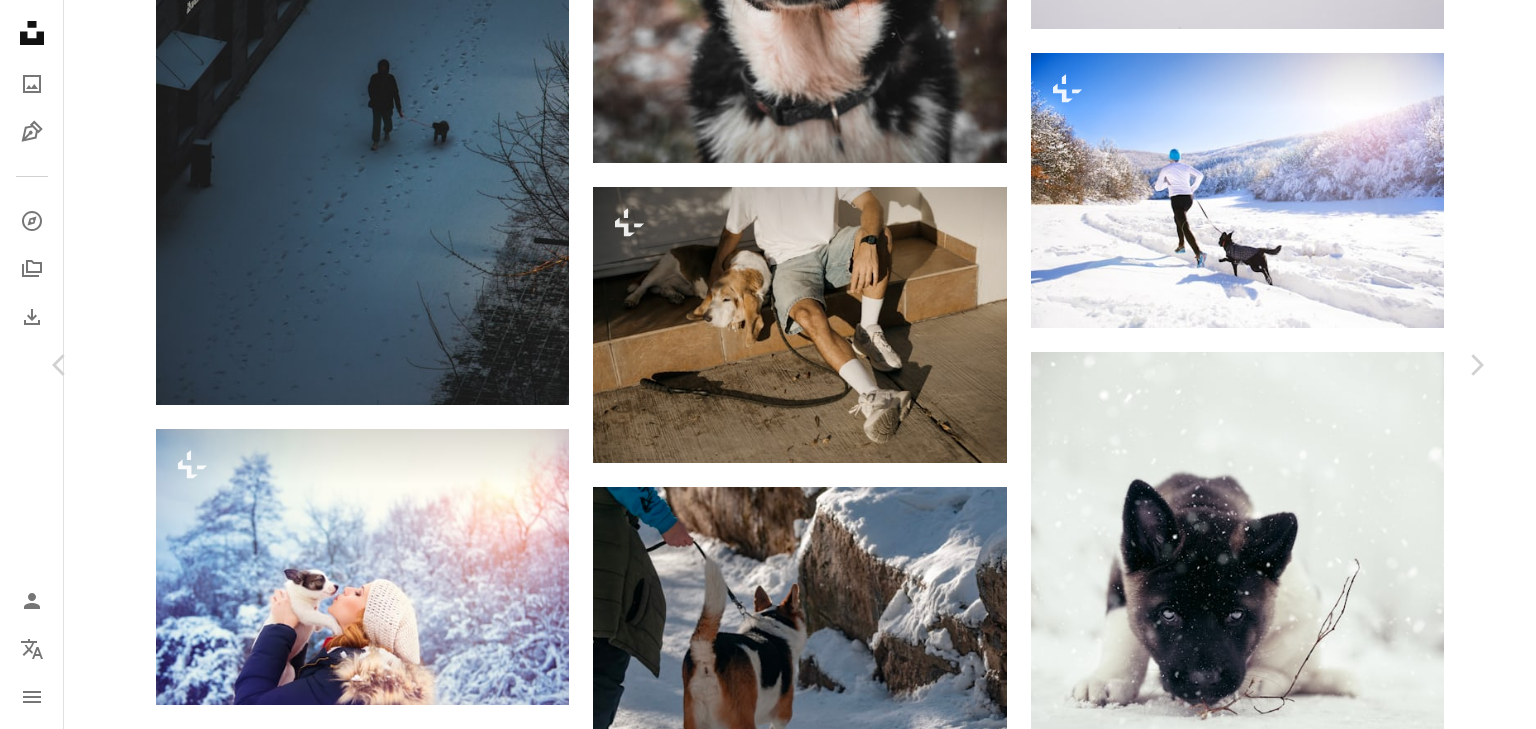 click on "Getty Images For  Unsplash+ A heart A plus sign A lock Download" at bounding box center [760, 9385] 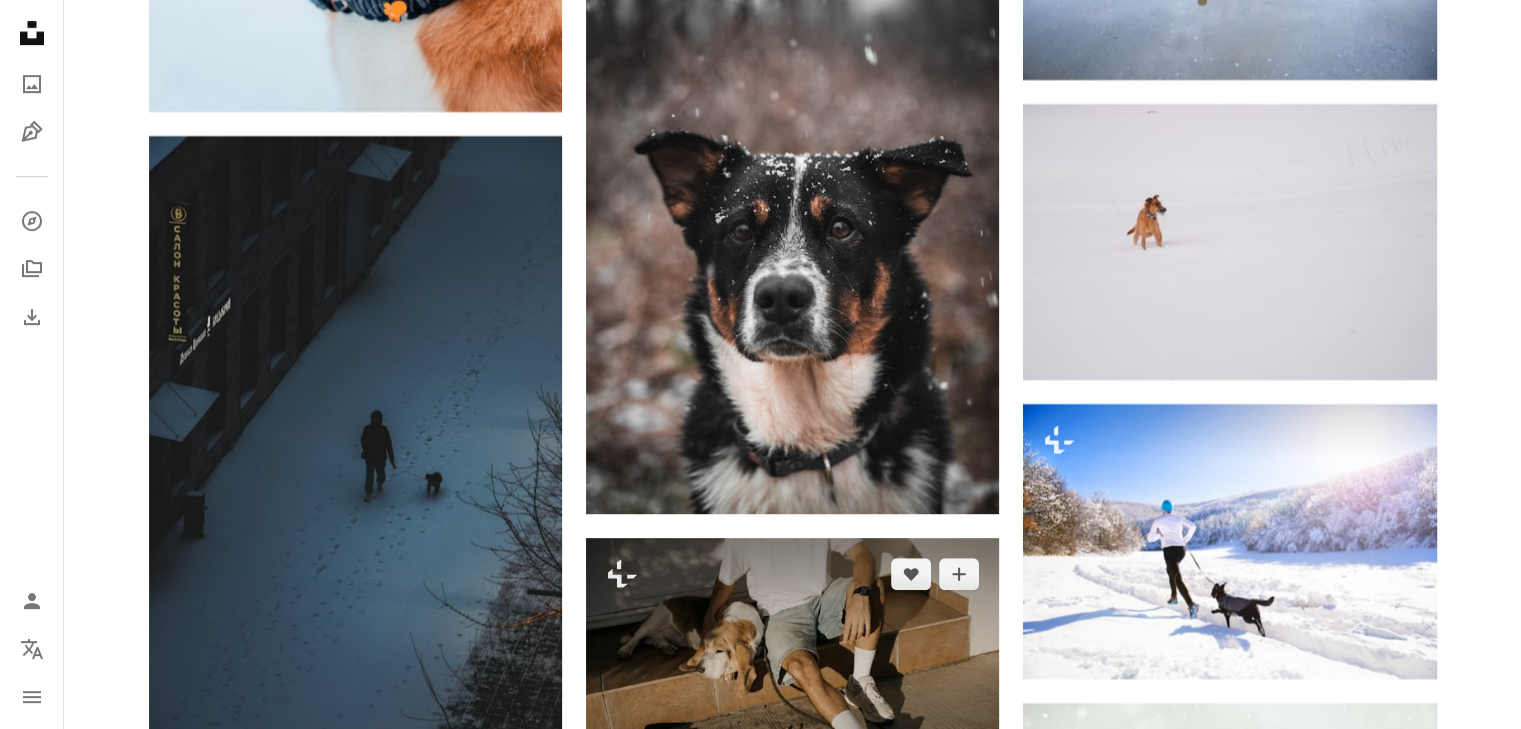 scroll, scrollTop: 69276, scrollLeft: 0, axis: vertical 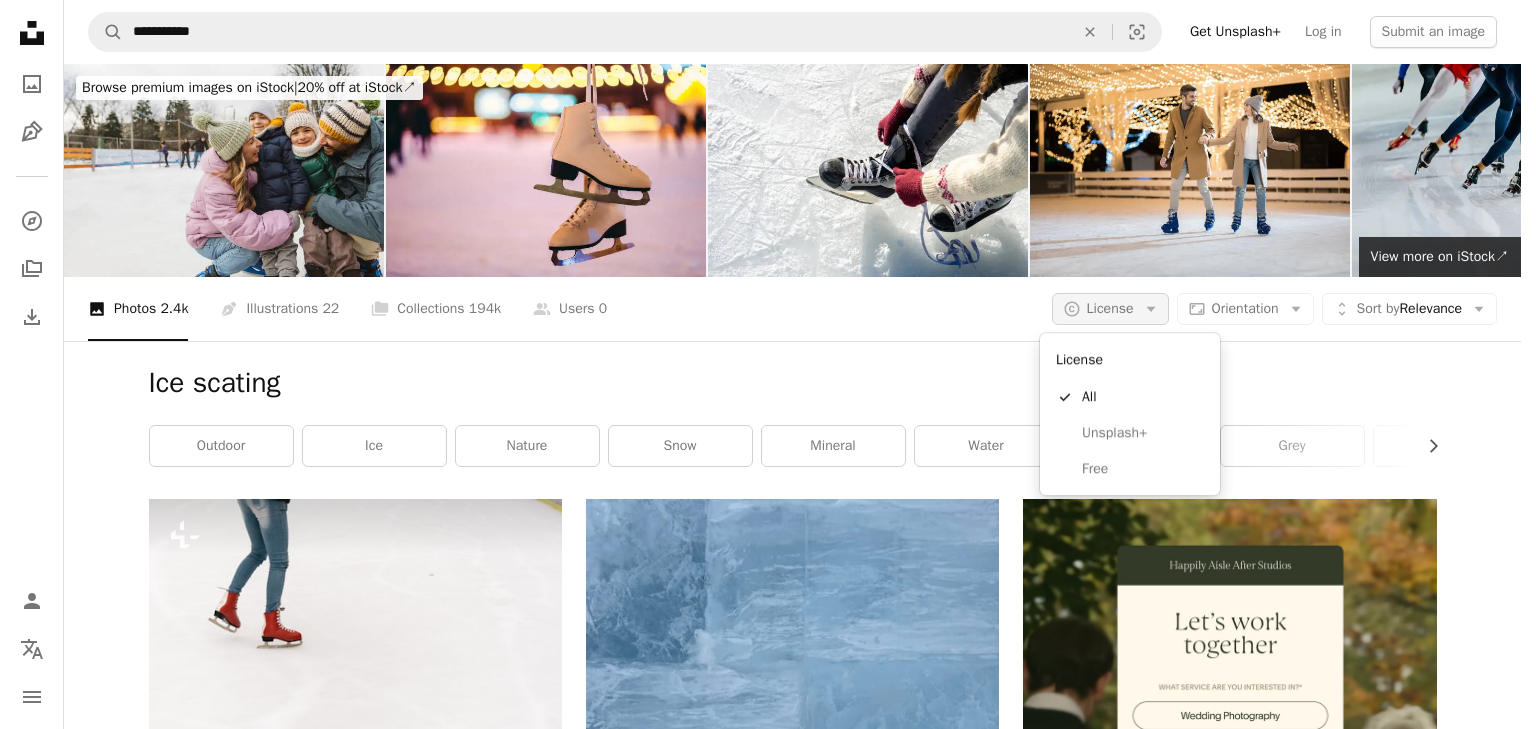 click on "License" at bounding box center [1110, 308] 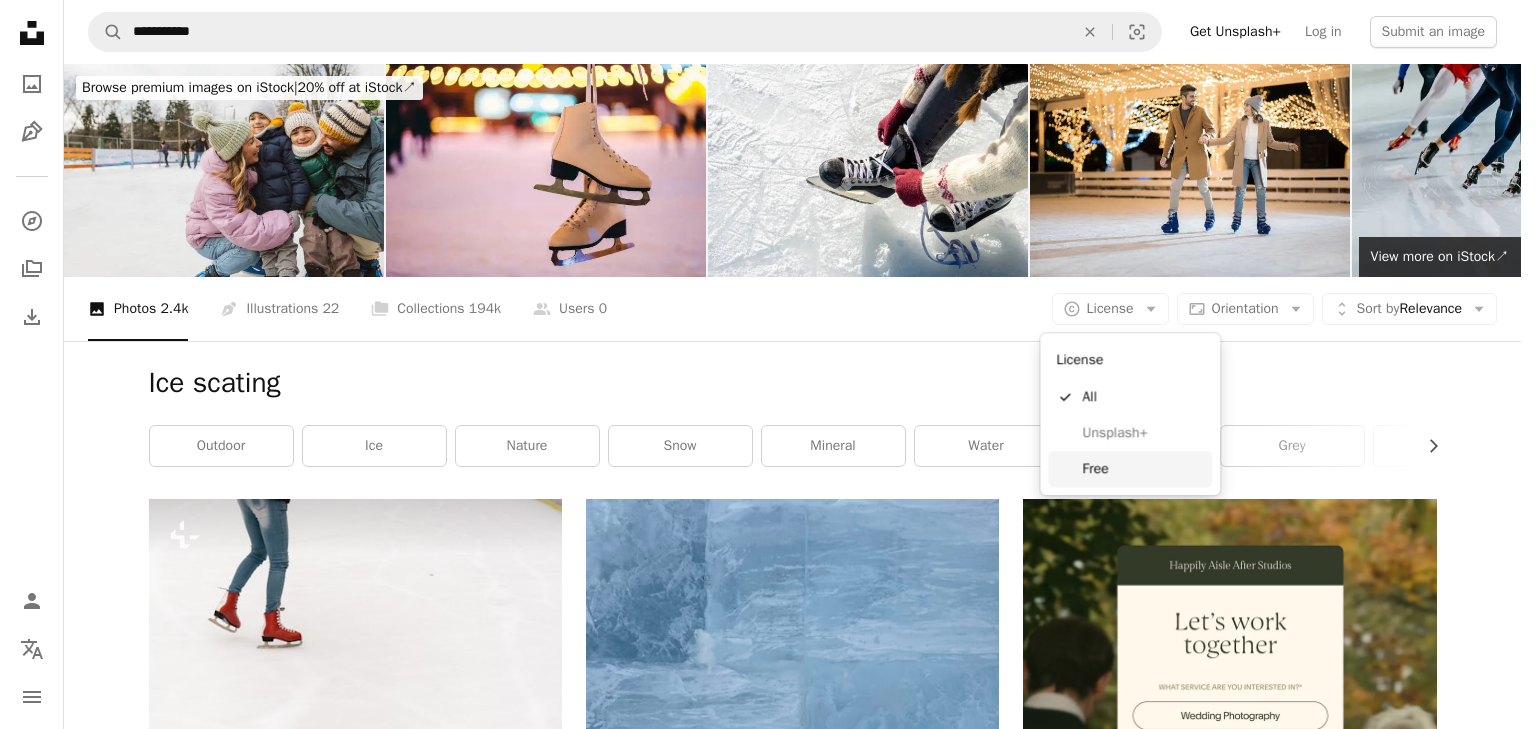click on "Free" at bounding box center [1143, 469] 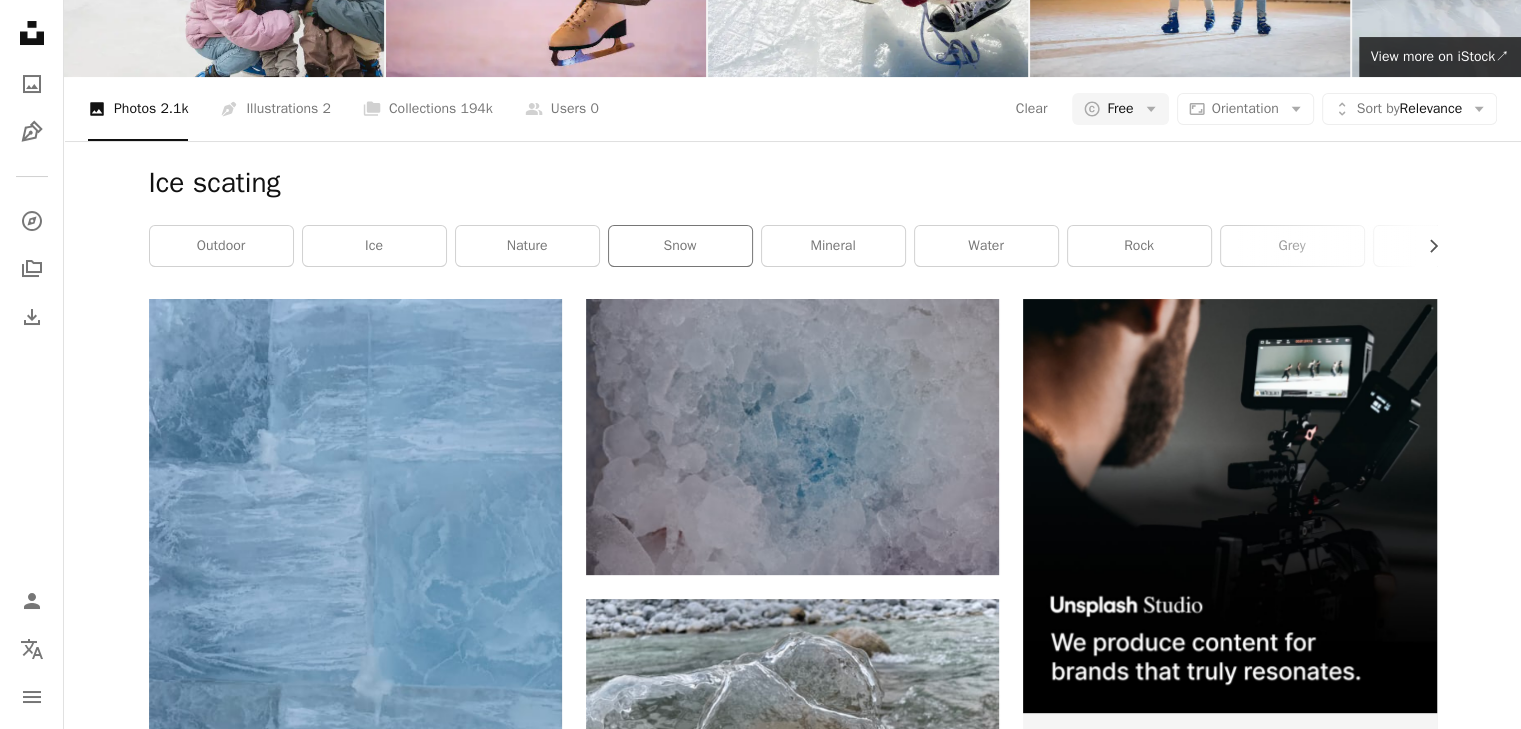 scroll, scrollTop: 0, scrollLeft: 0, axis: both 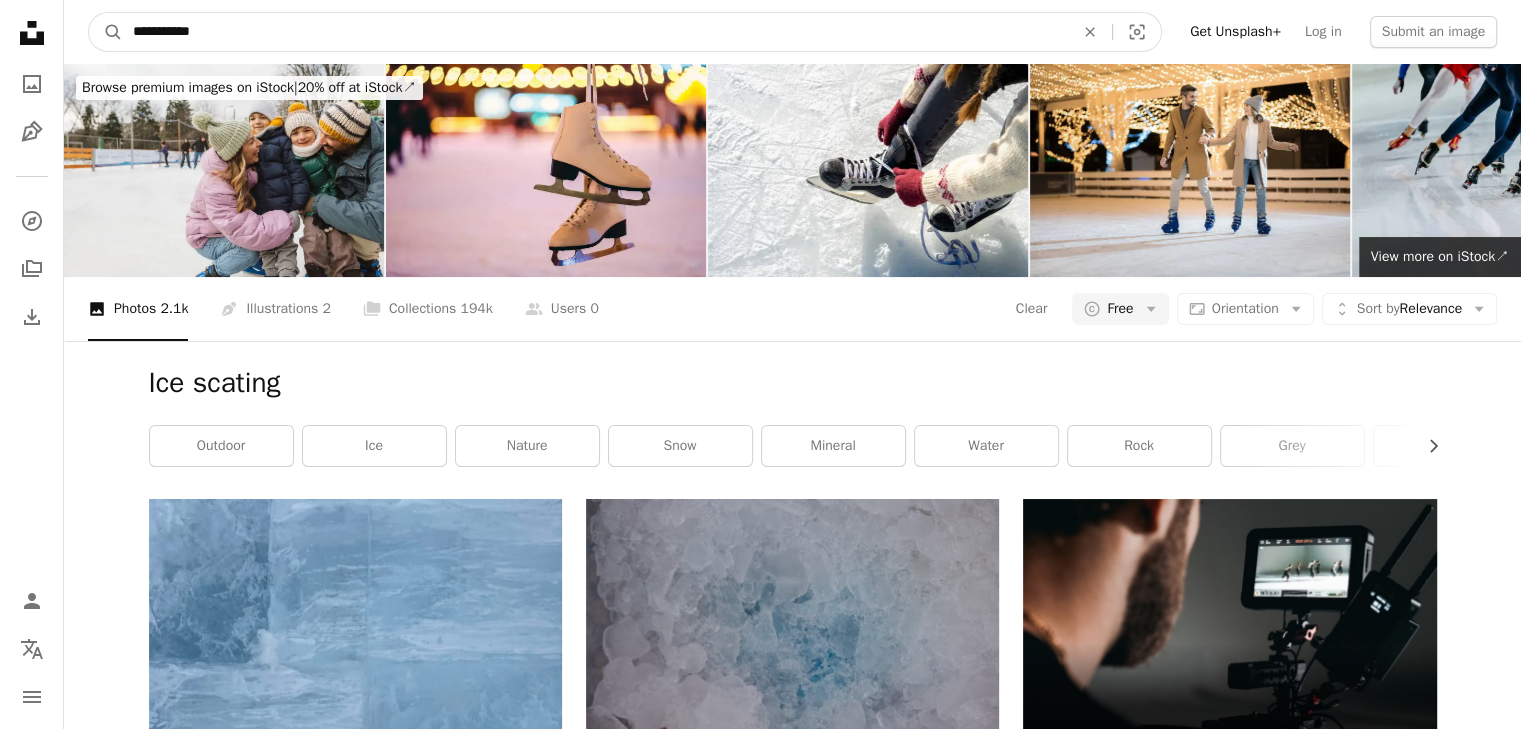 click on "**********" at bounding box center (595, 32) 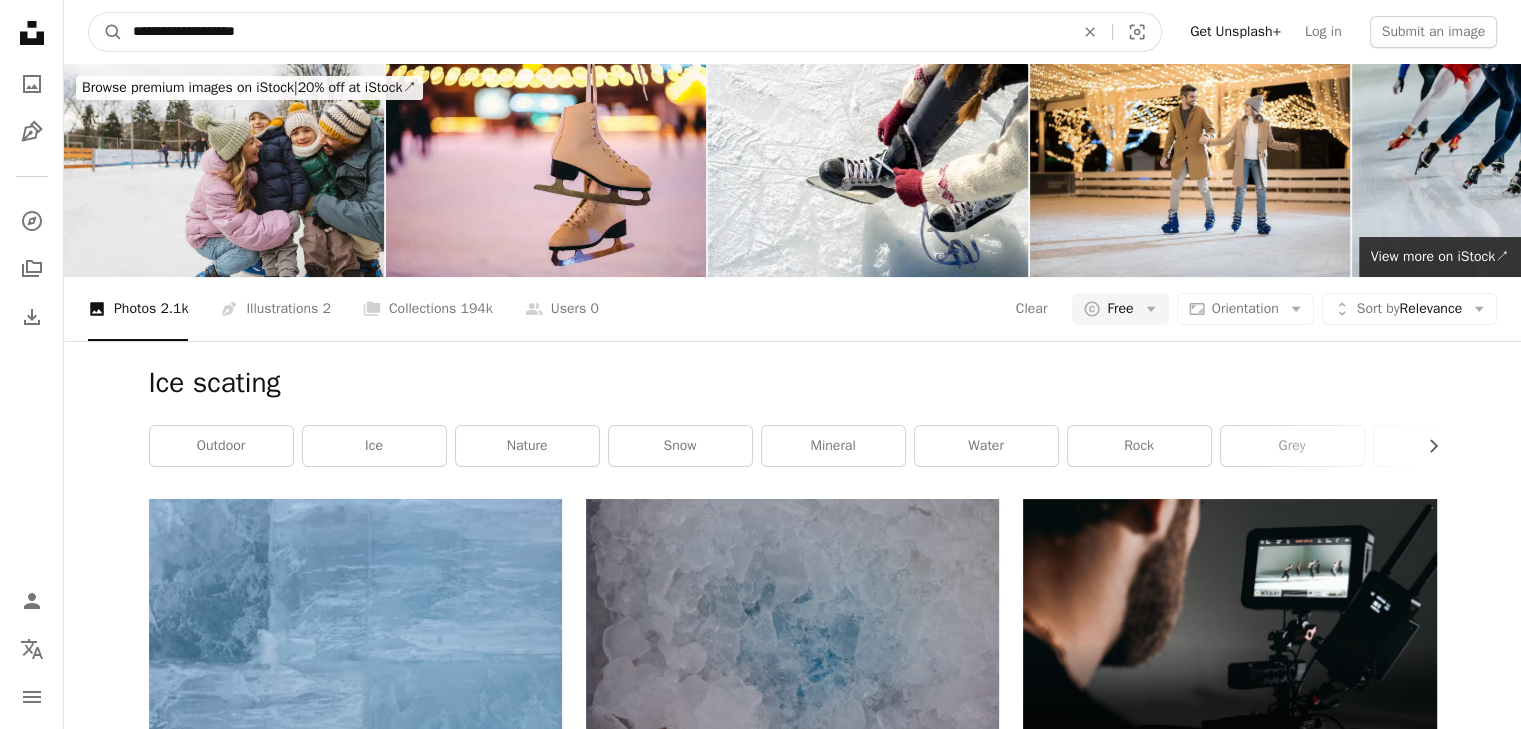 type on "**********" 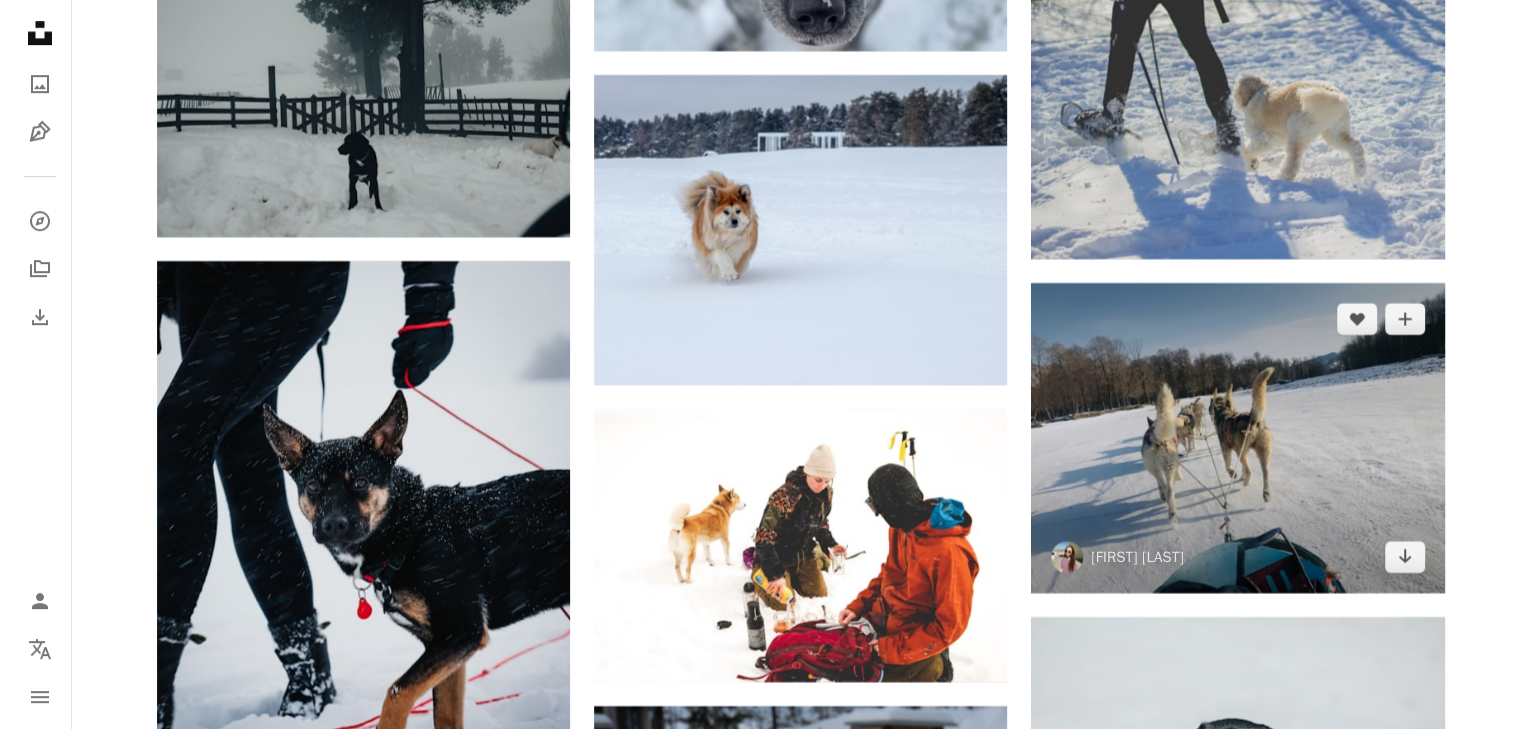 scroll, scrollTop: 16100, scrollLeft: 0, axis: vertical 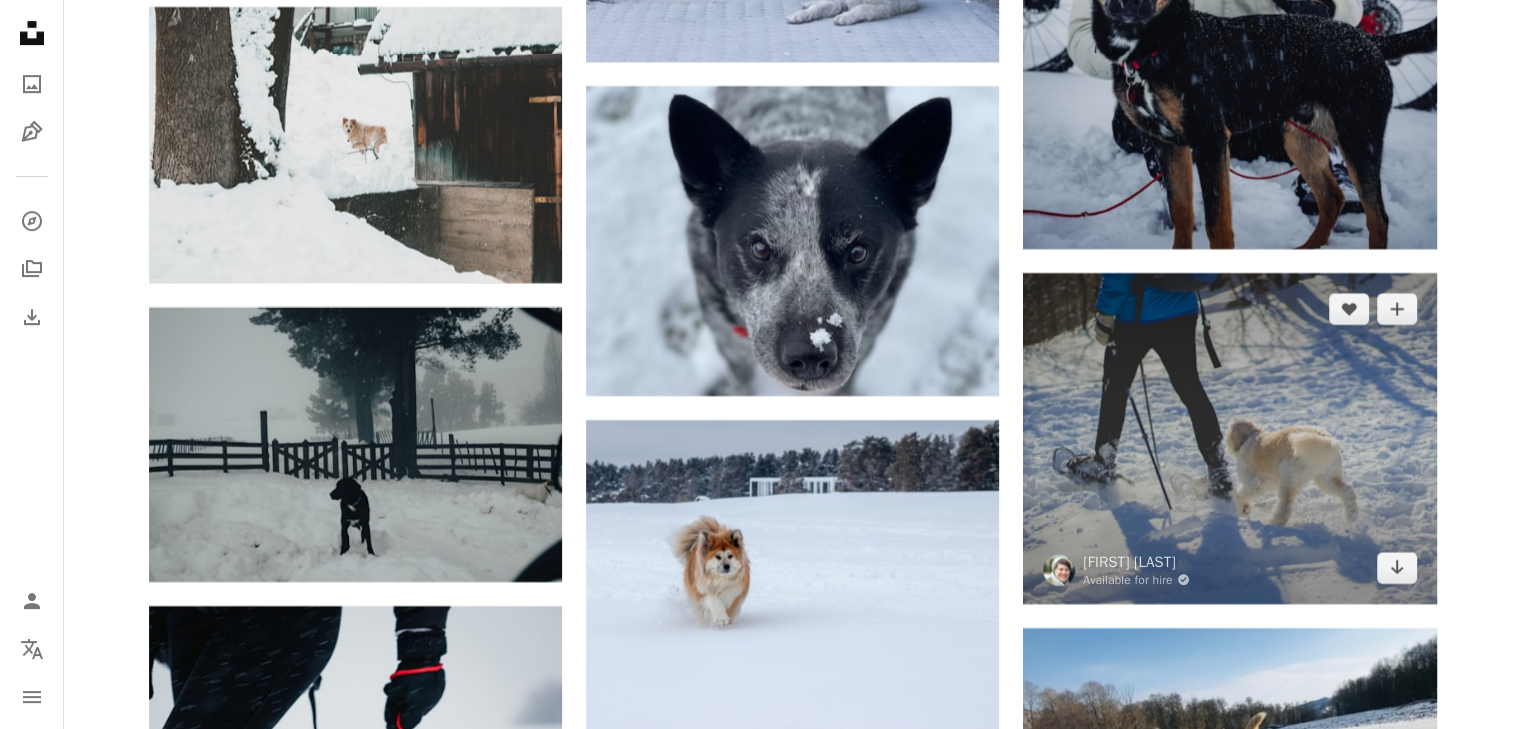 click at bounding box center [1229, 438] 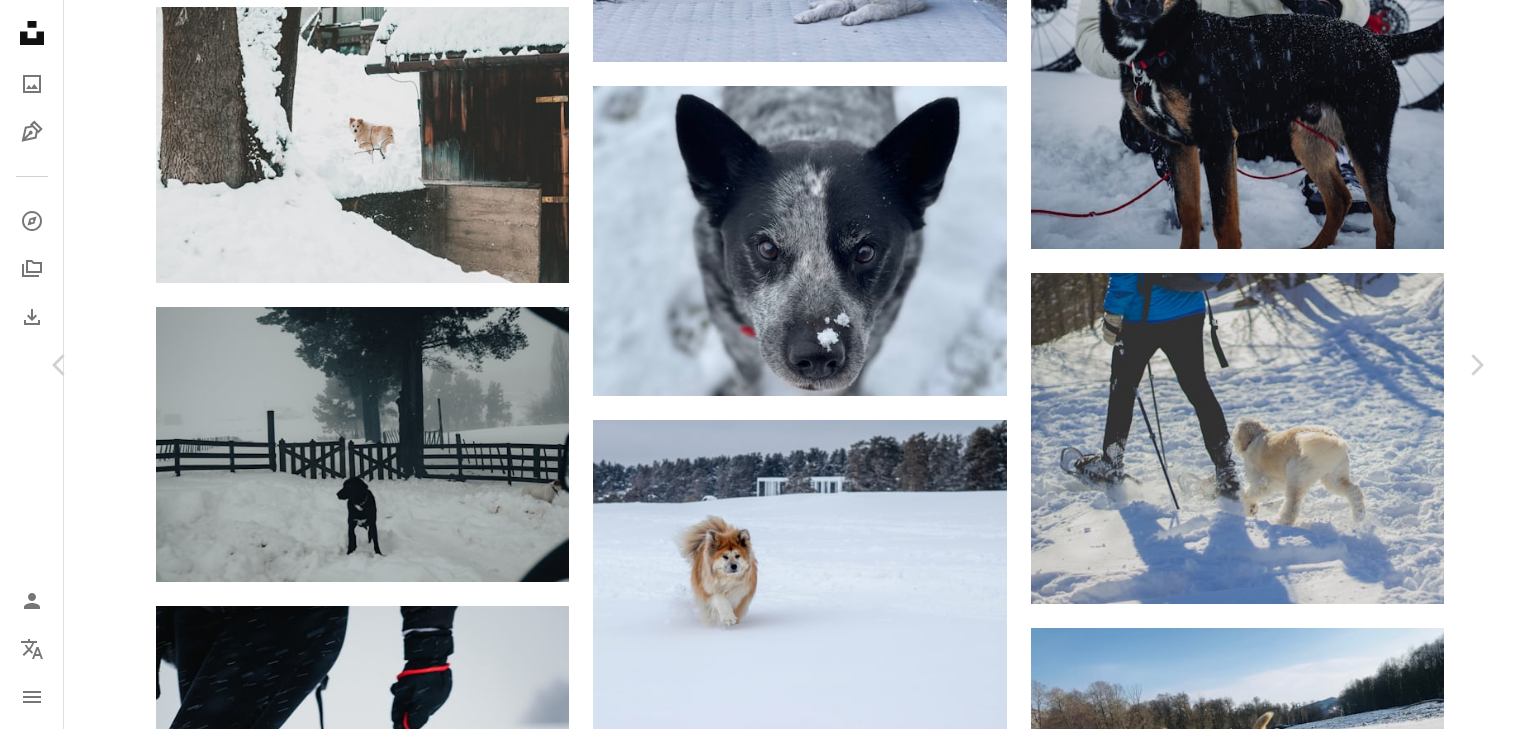 click on "An X shape" at bounding box center [20, 20] 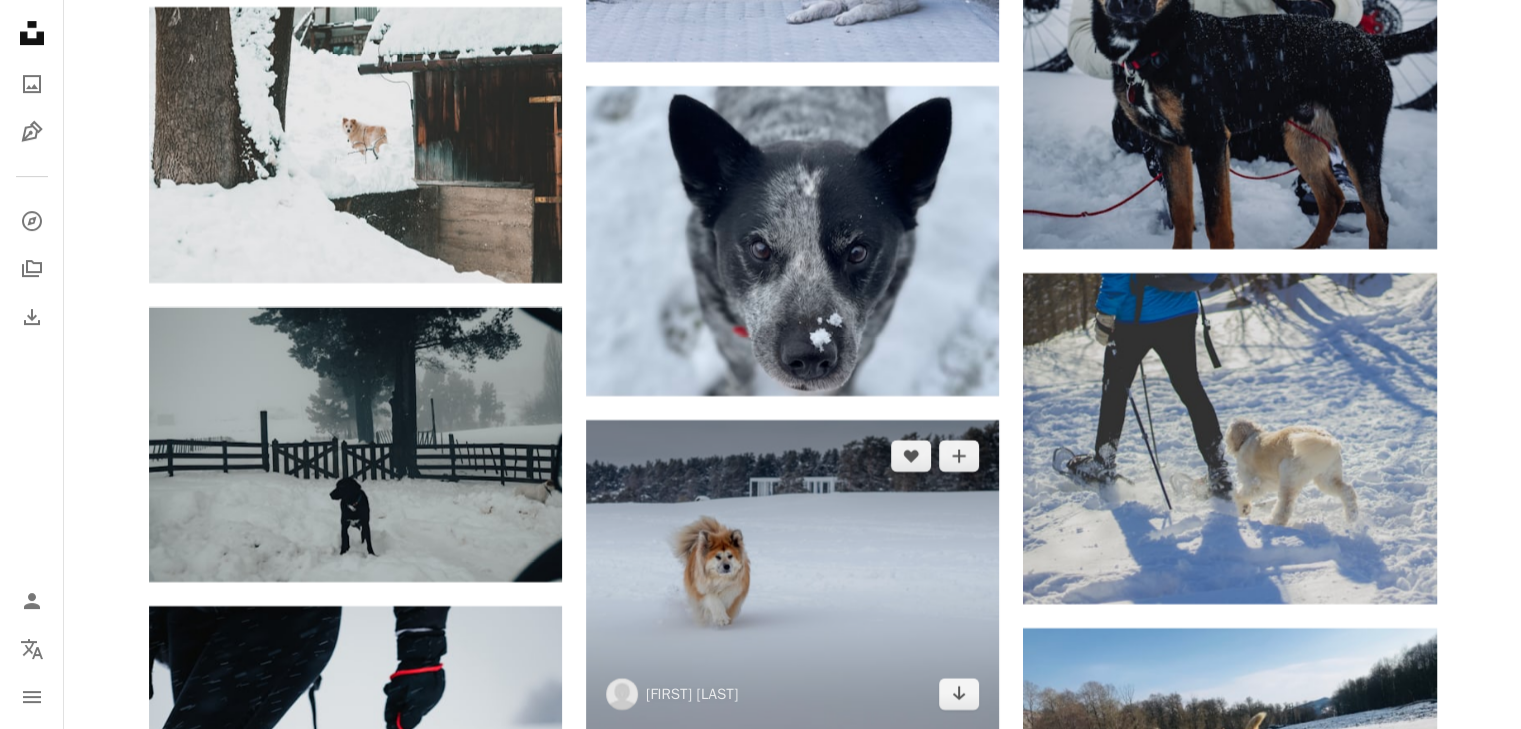 click at bounding box center (792, 575) 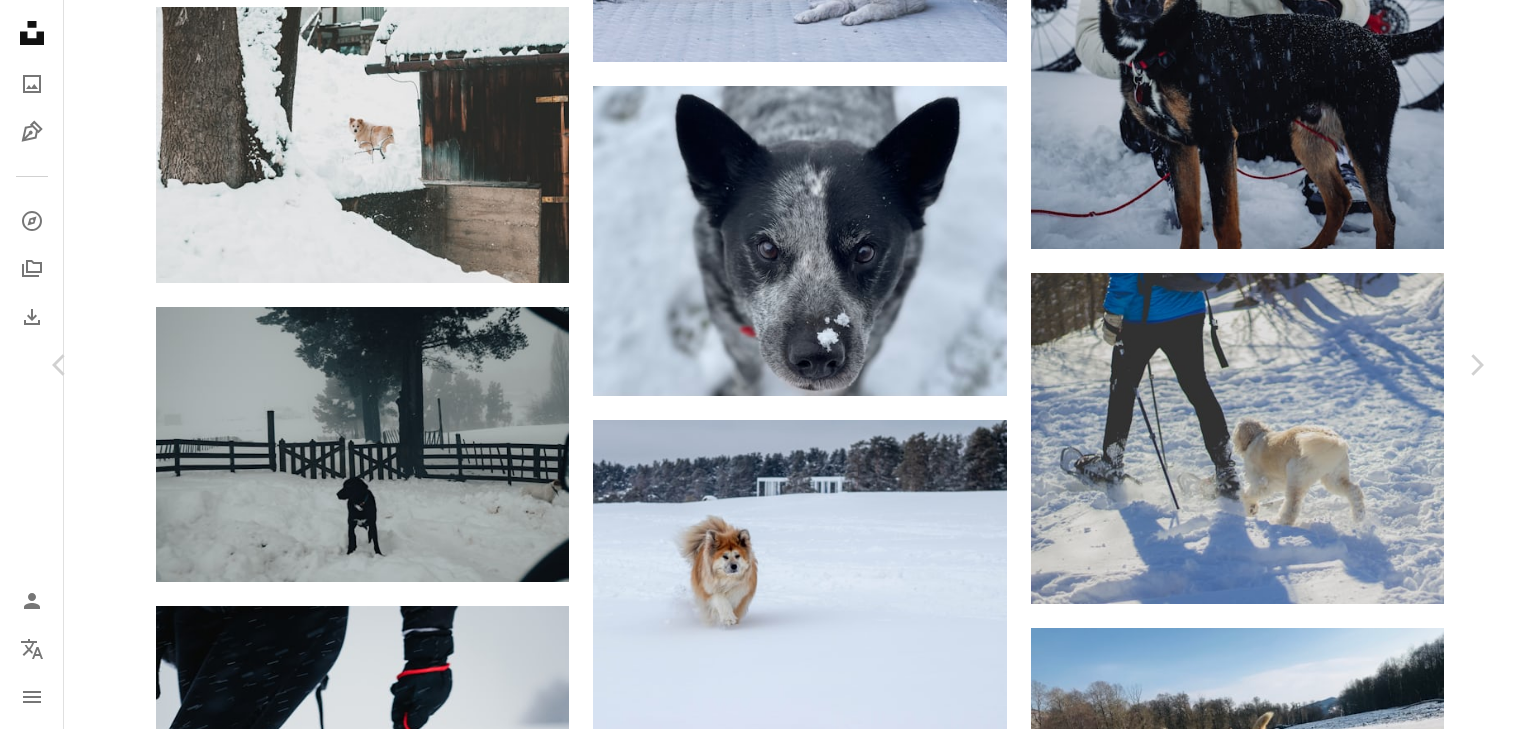click on "Download free" at bounding box center (1287, 5235) 